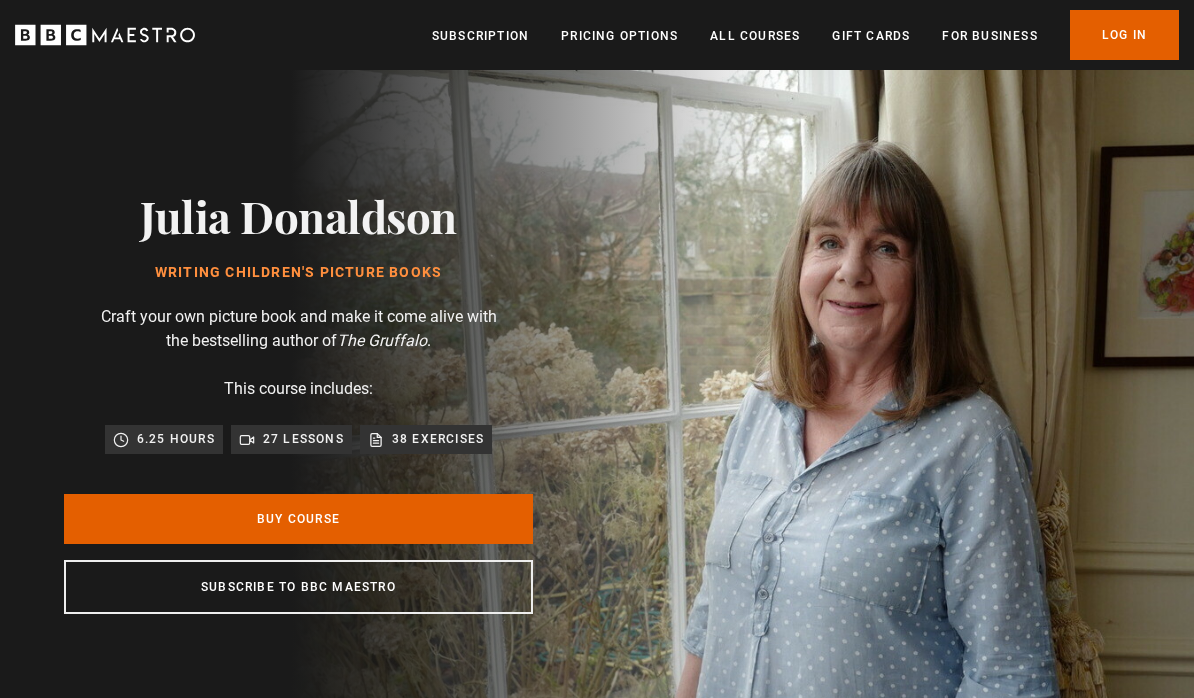 scroll, scrollTop: 0, scrollLeft: 0, axis: both 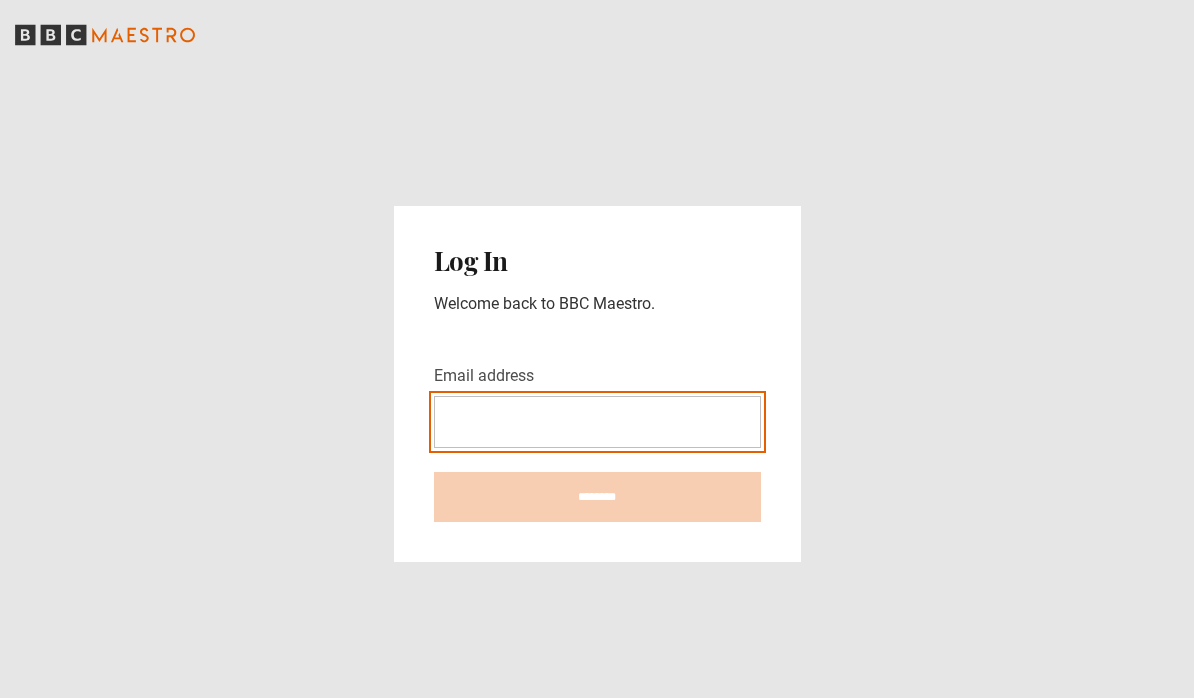 click on "Email address" at bounding box center (597, 422) 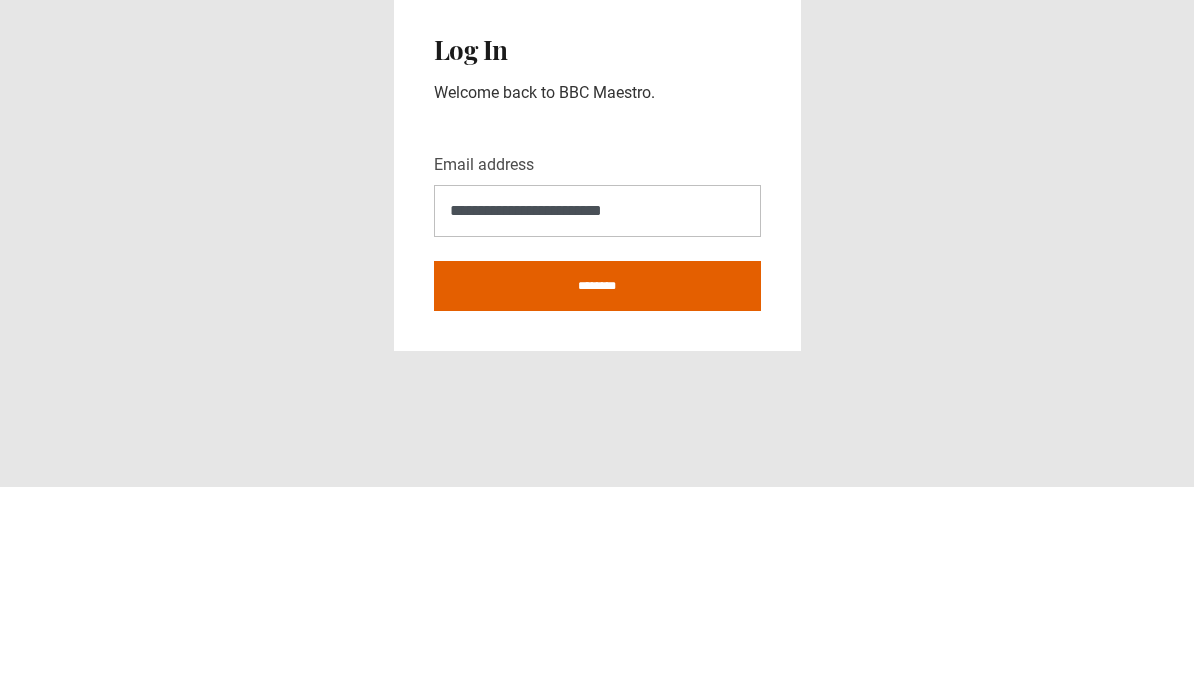 scroll, scrollTop: 90, scrollLeft: 0, axis: vertical 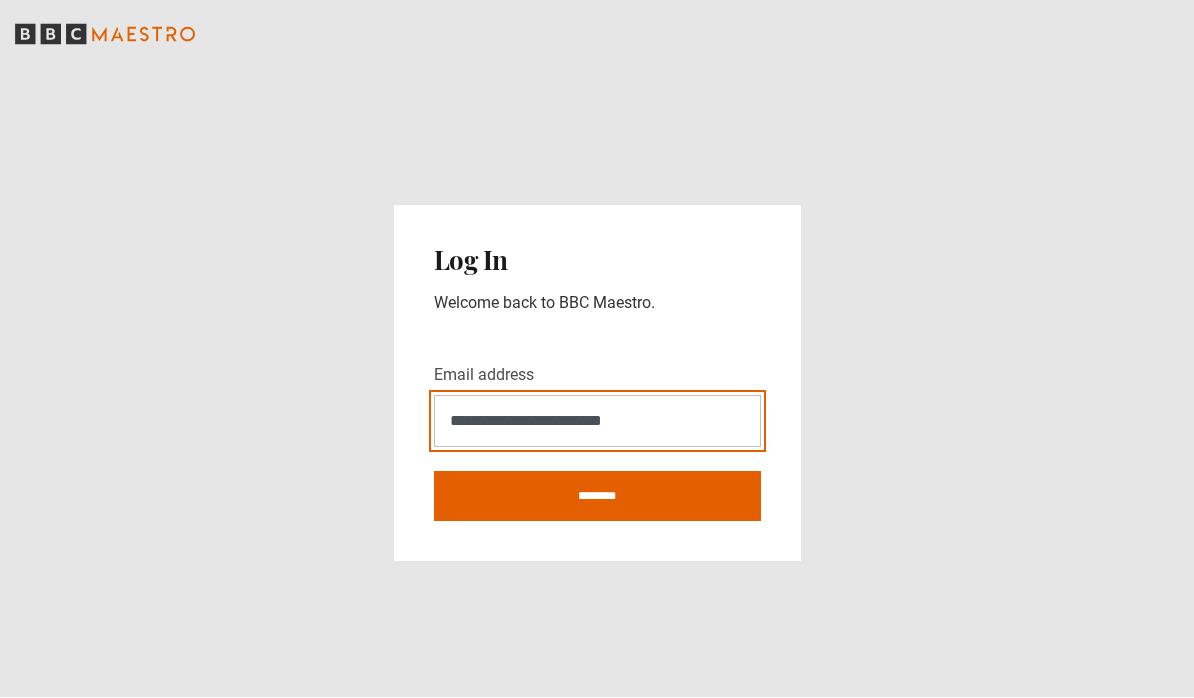 type on "**********" 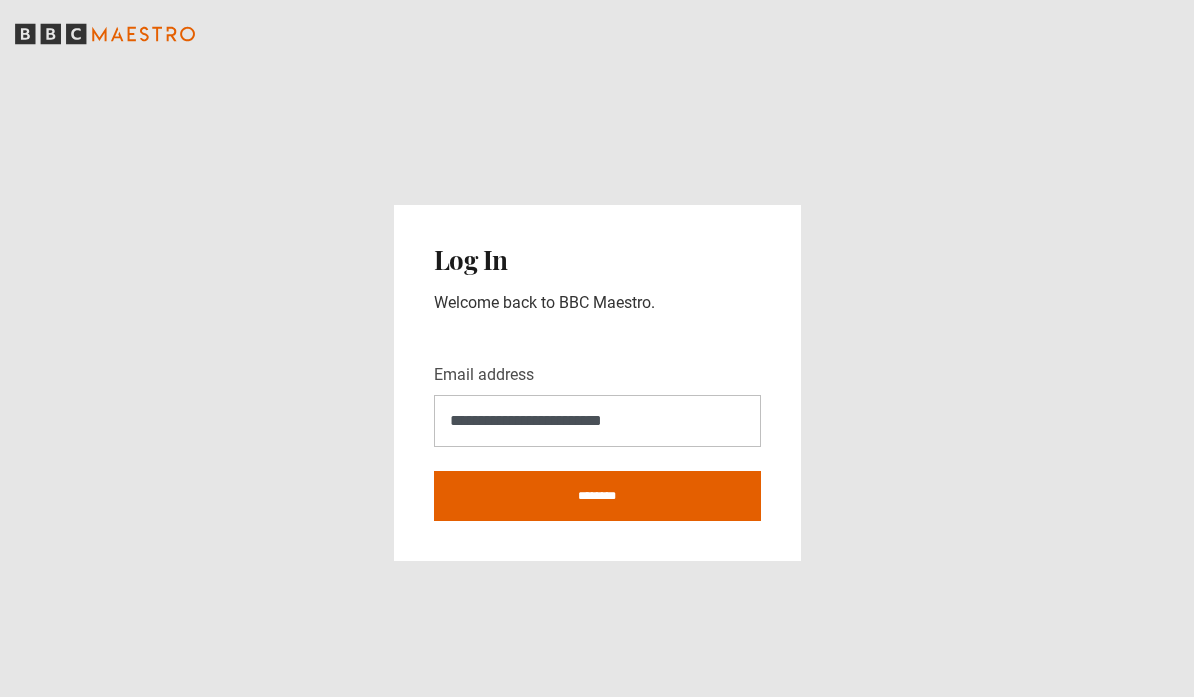 click on "********" at bounding box center (597, 497) 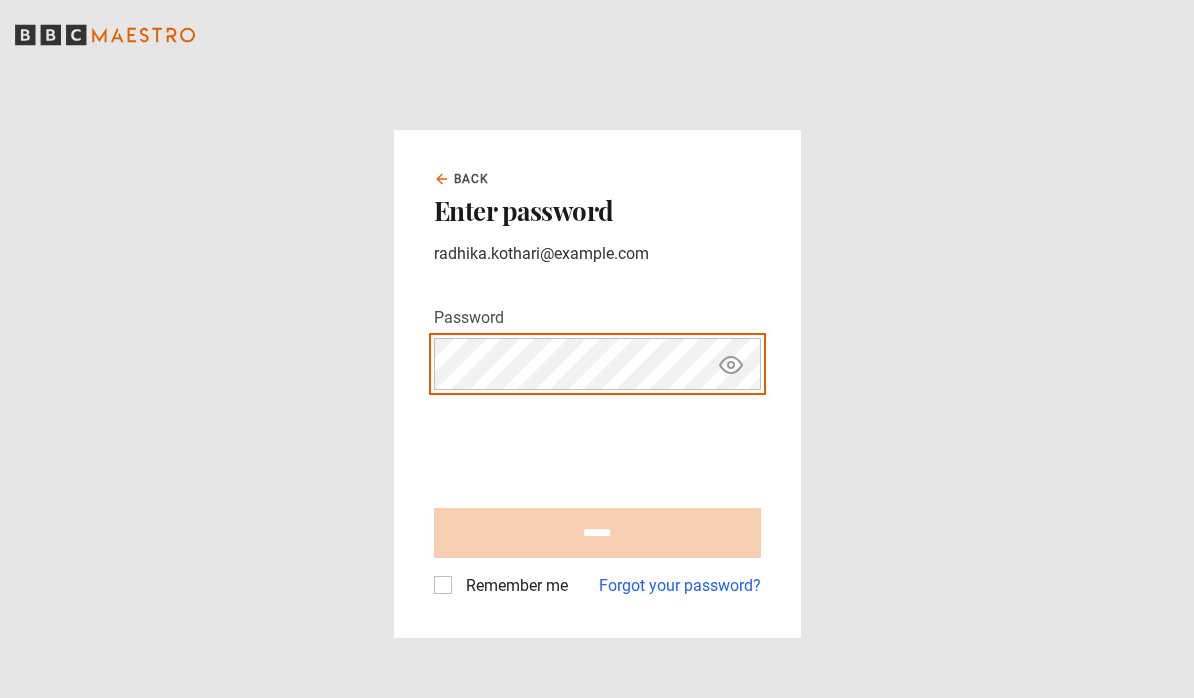 scroll, scrollTop: 0, scrollLeft: 0, axis: both 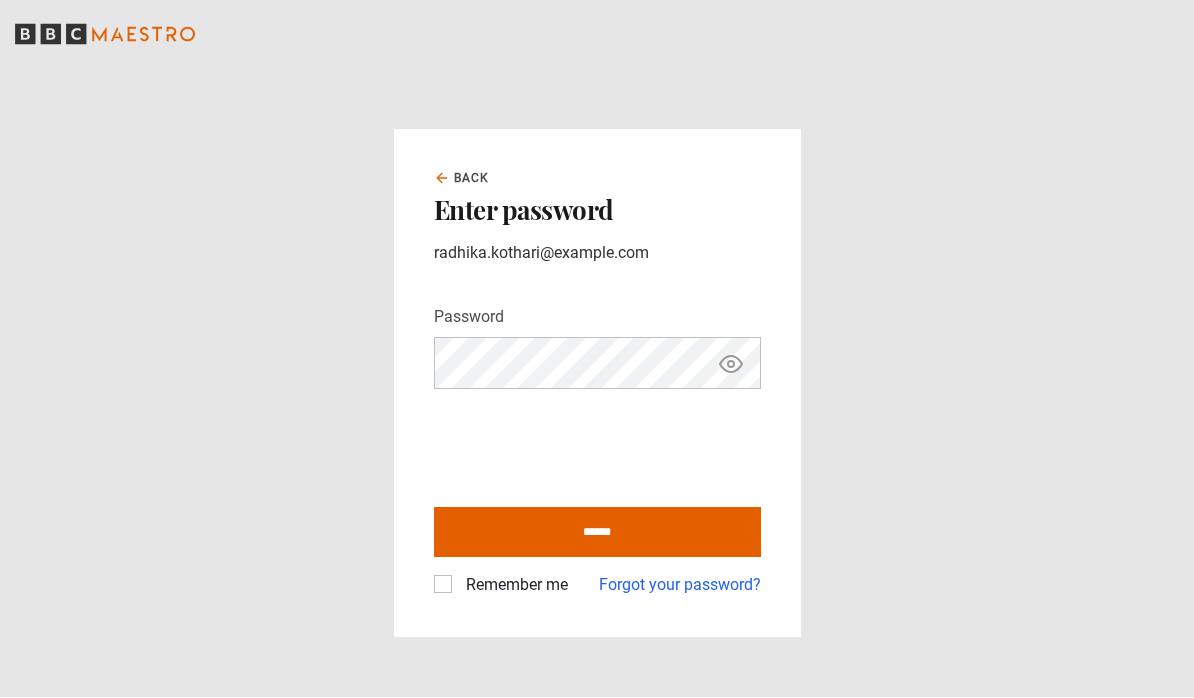 click on "******" at bounding box center (597, 533) 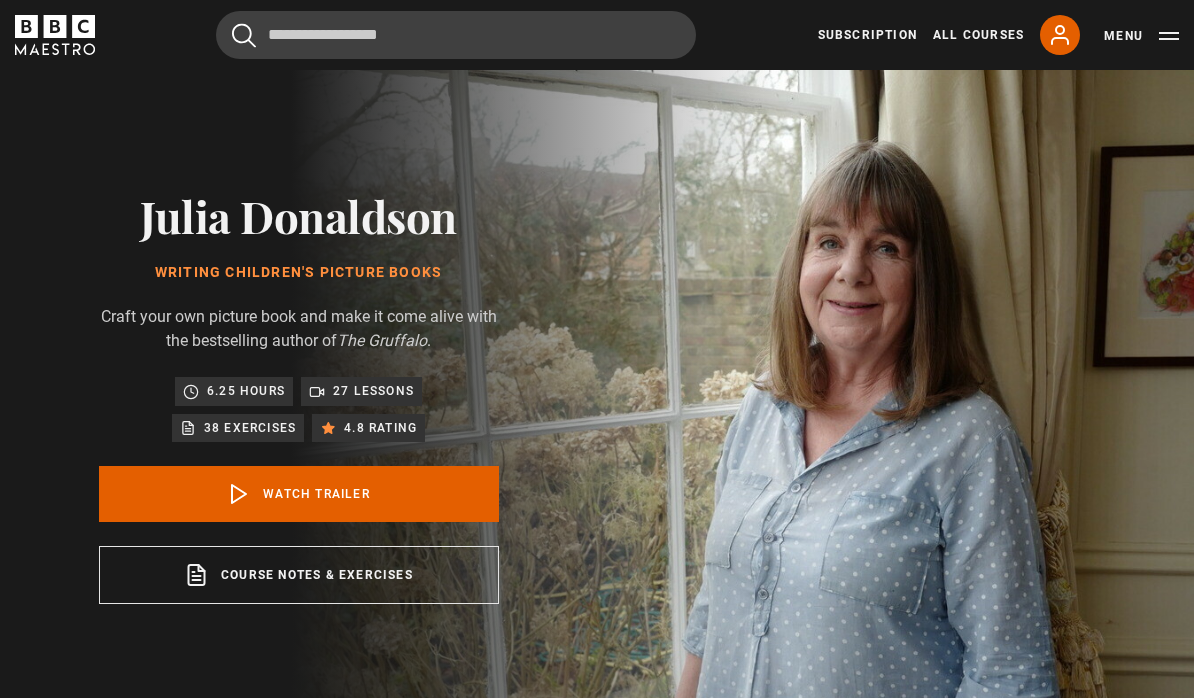 scroll, scrollTop: 0, scrollLeft: 0, axis: both 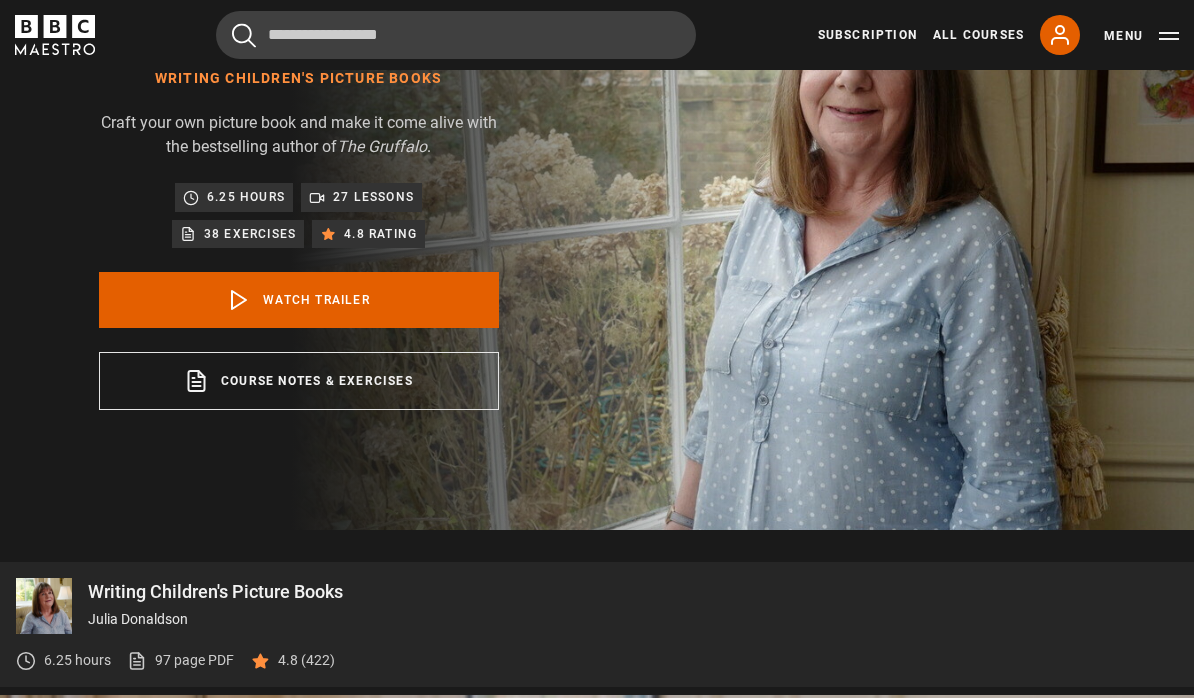 click on "Course notes & exercises
opens in a new tab" at bounding box center (299, 381) 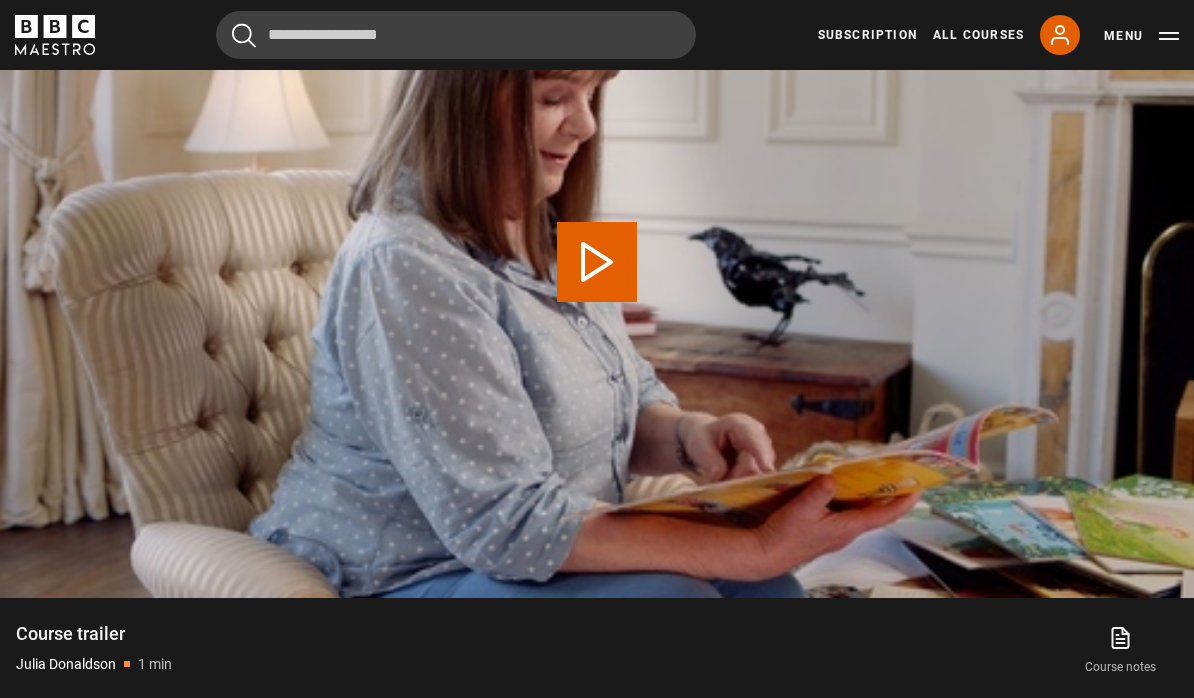 scroll, scrollTop: 927, scrollLeft: 0, axis: vertical 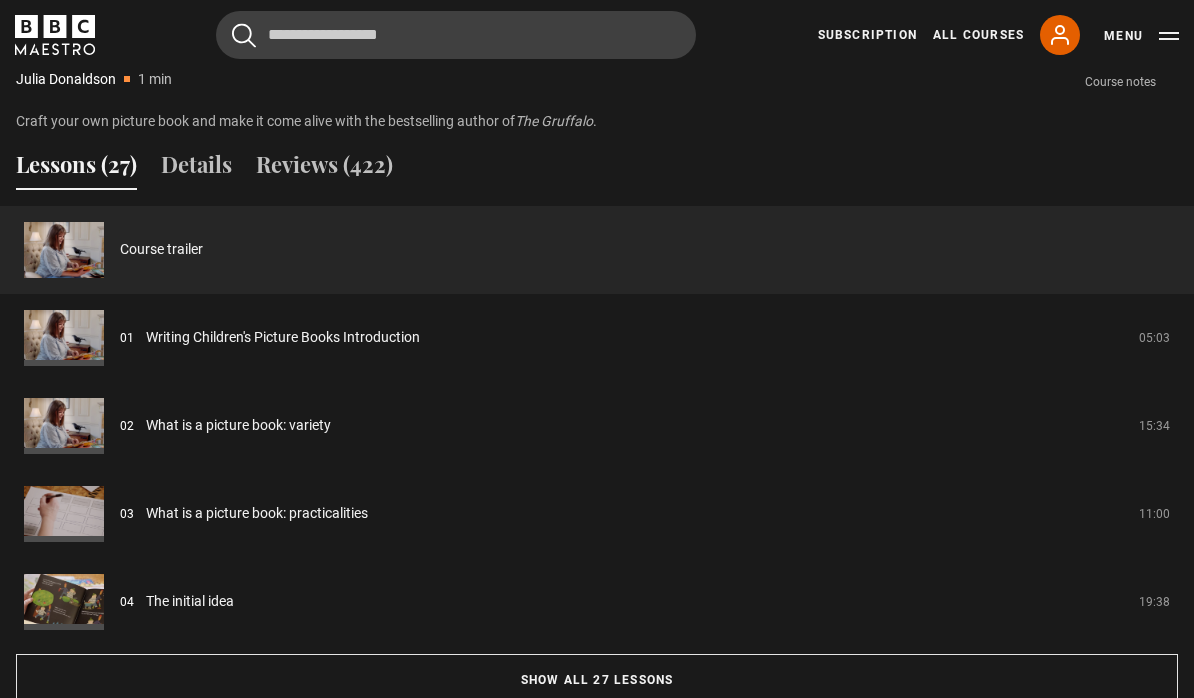 click on "Writing Children's Picture Books Introduction" at bounding box center (283, 337) 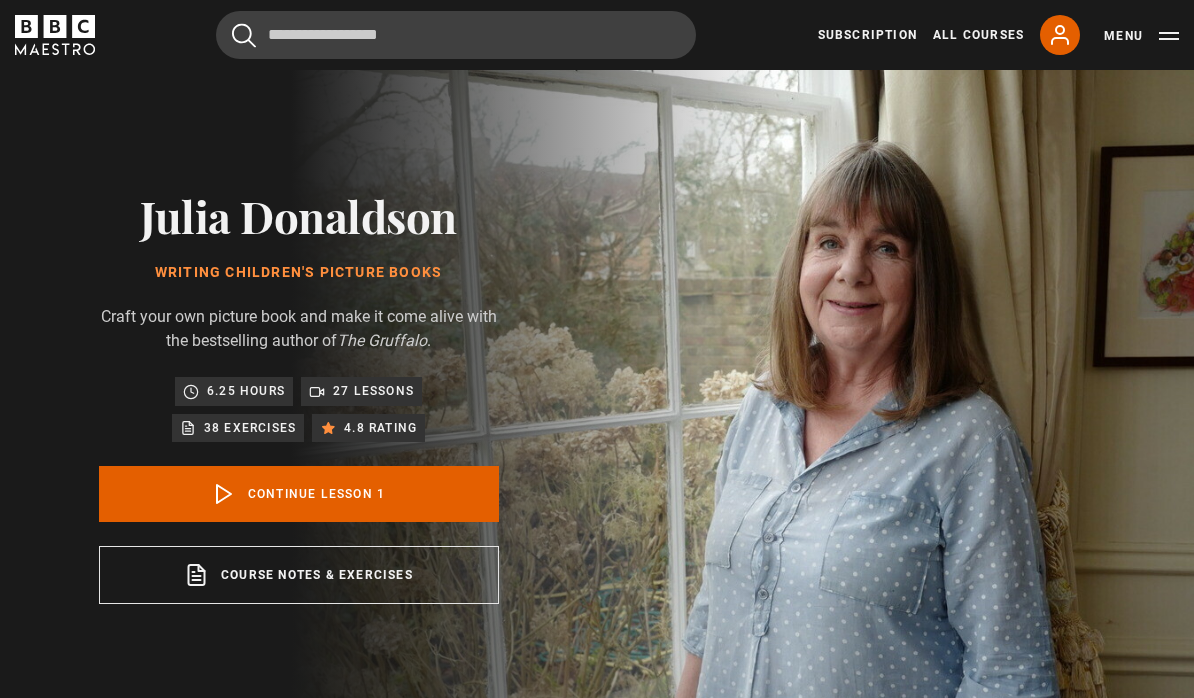 scroll, scrollTop: 798, scrollLeft: 0, axis: vertical 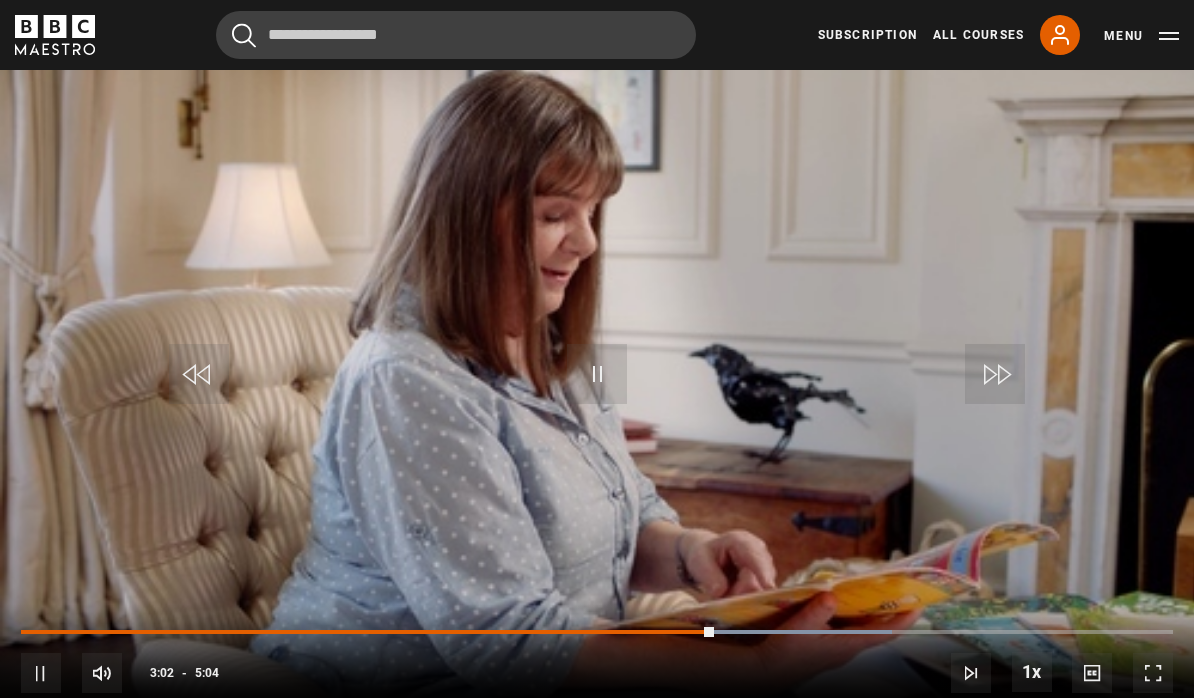 click on "Video Player is loading. Play Lesson Writing Children's Picture Books Introduction 10s Skip Back 10 seconds Pause 10s Skip Forward 10 seconds Loaded :  75.60% Pause Mute Current Time  3:02 - Duration  5:04
Julia Donaldson
Lesson 1
Writing Children's Picture Books Introduction
1x Playback Rate 2x 1.5x 1x , selected 0.5x Captions captions off , selected English  Captions This is a modal window.
Lesson Completed
Up next
What is a picture book: variety
Cancel
Do you want to save this lesson?
Save lesson" at bounding box center (597, 379) 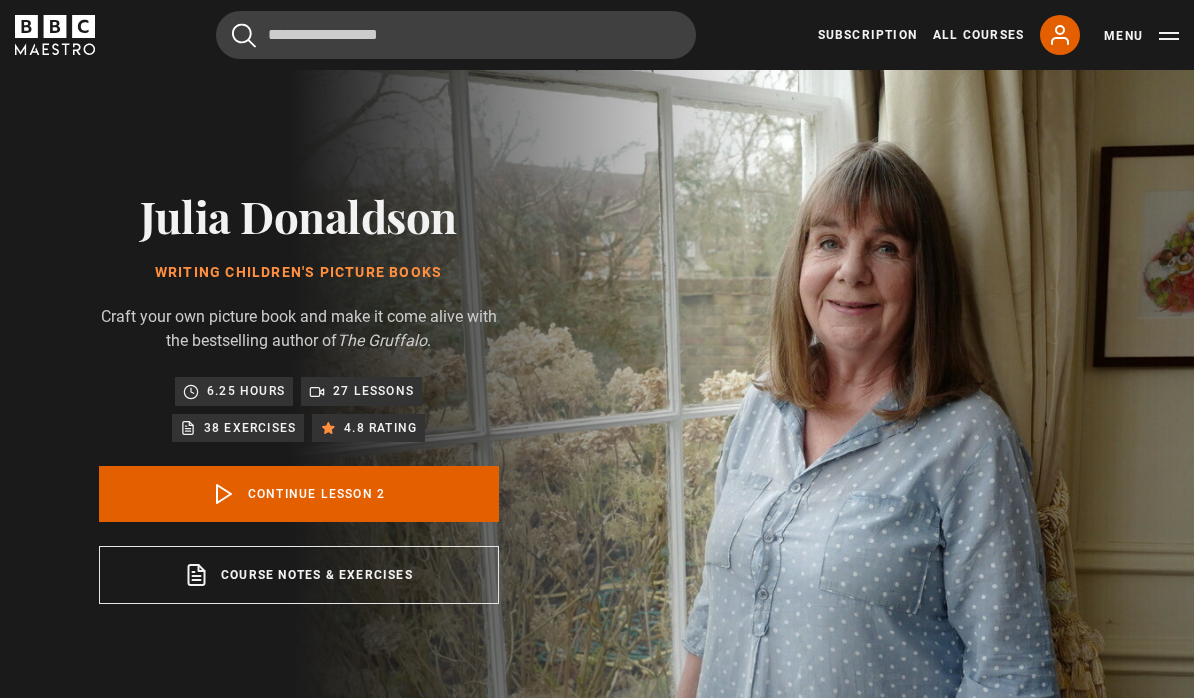 scroll, scrollTop: 798, scrollLeft: 0, axis: vertical 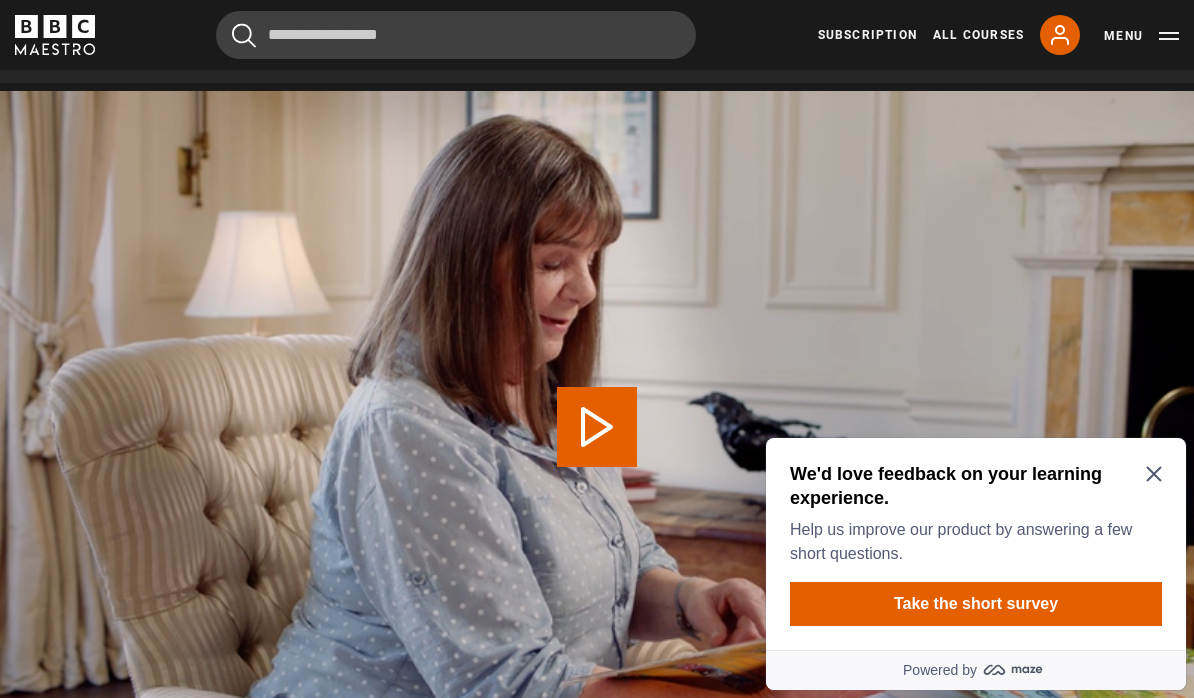 click 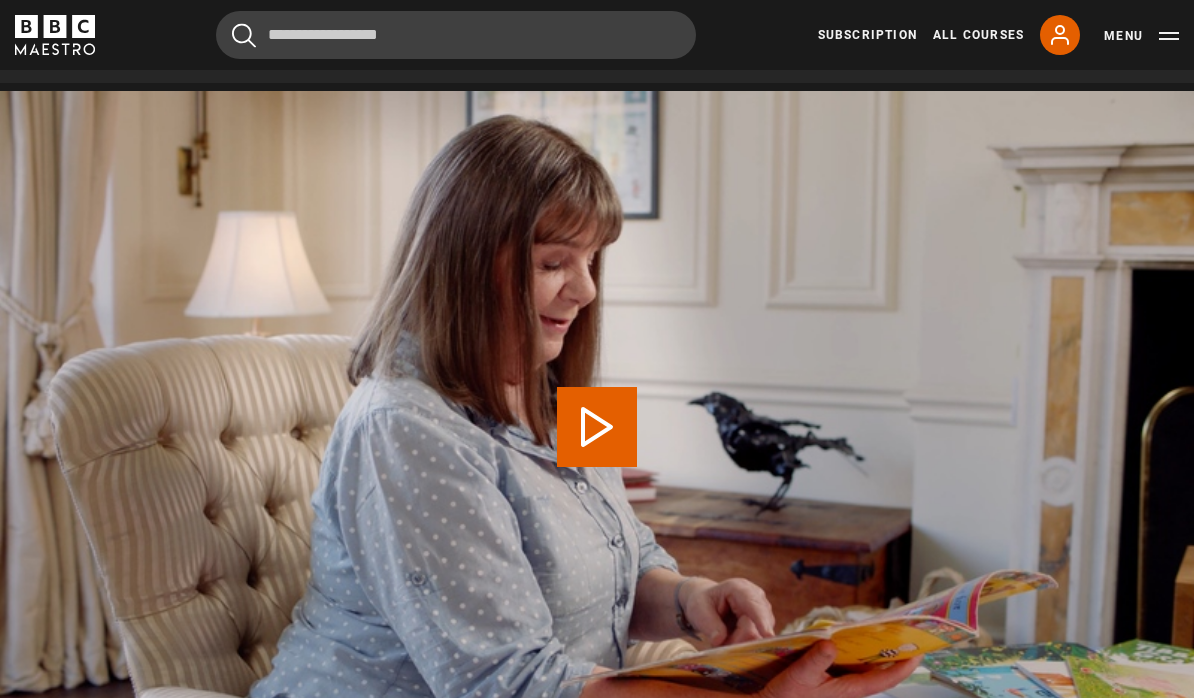 click on "97 page PDF
(opens in new tab)" at bounding box center (180, 56) 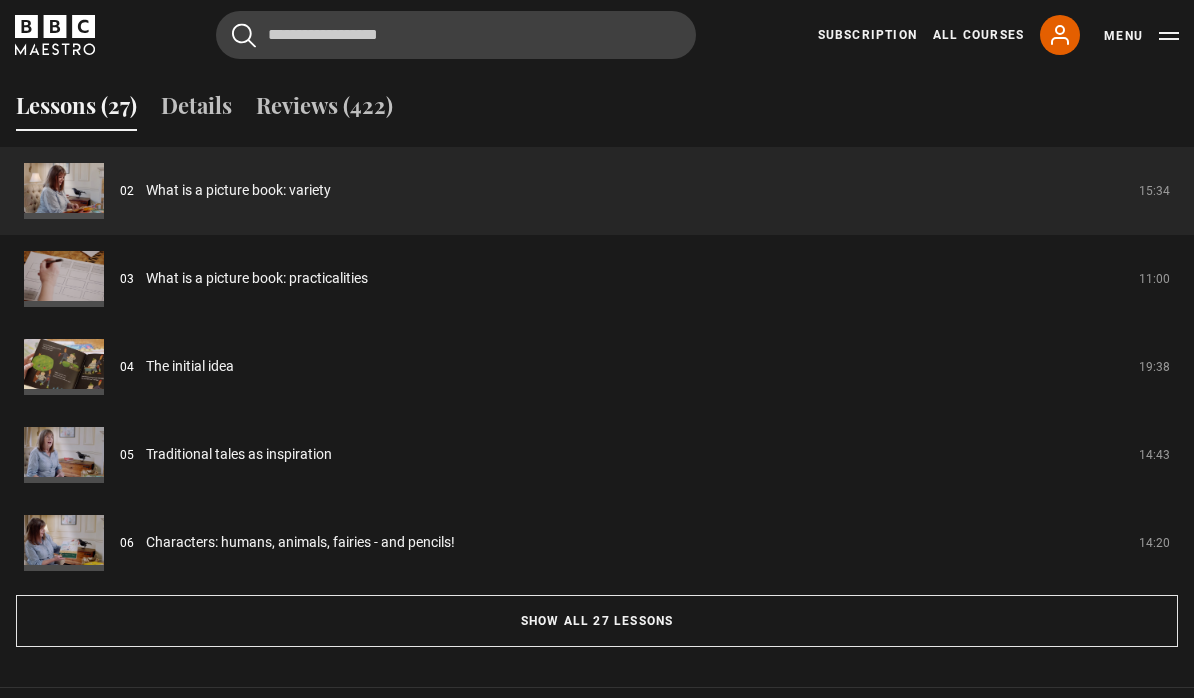 scroll, scrollTop: 1607, scrollLeft: 0, axis: vertical 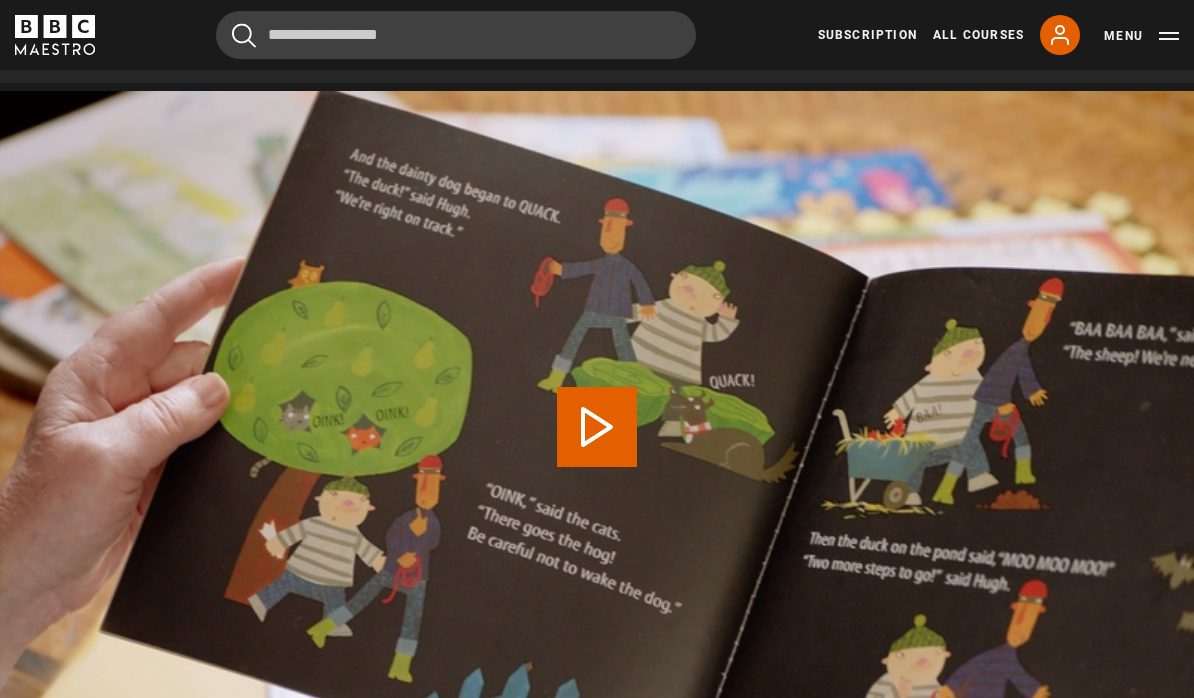 click on "Menu" at bounding box center [1141, 36] 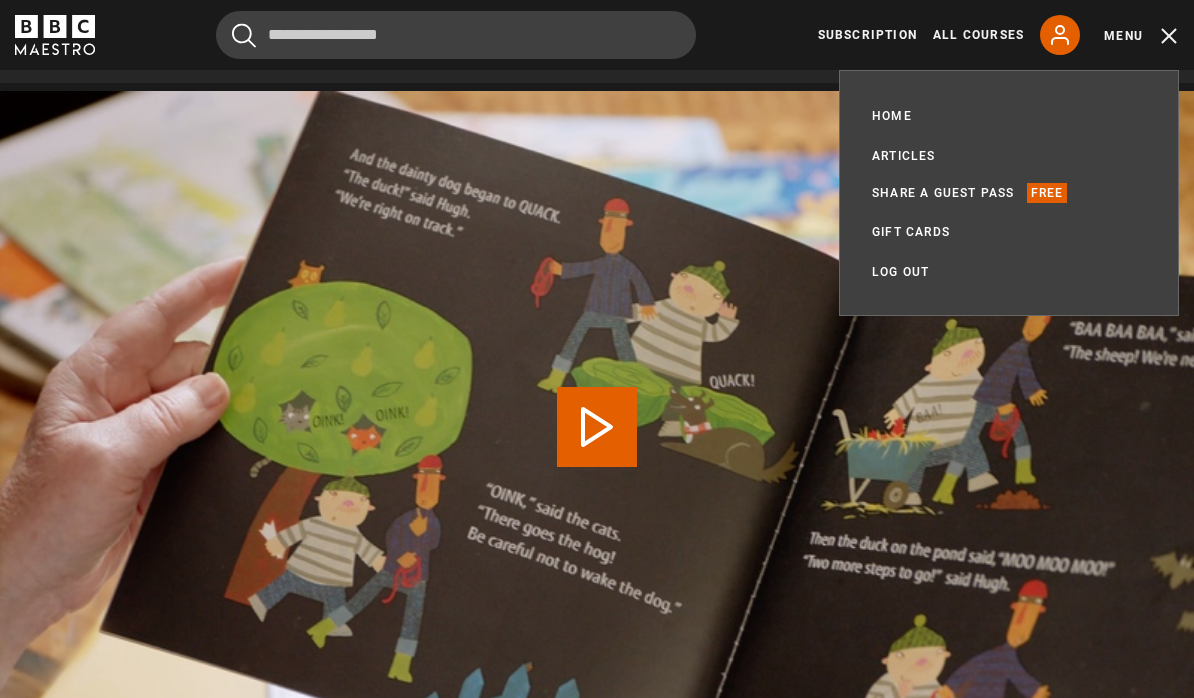 click on "Articles" at bounding box center (904, 156) 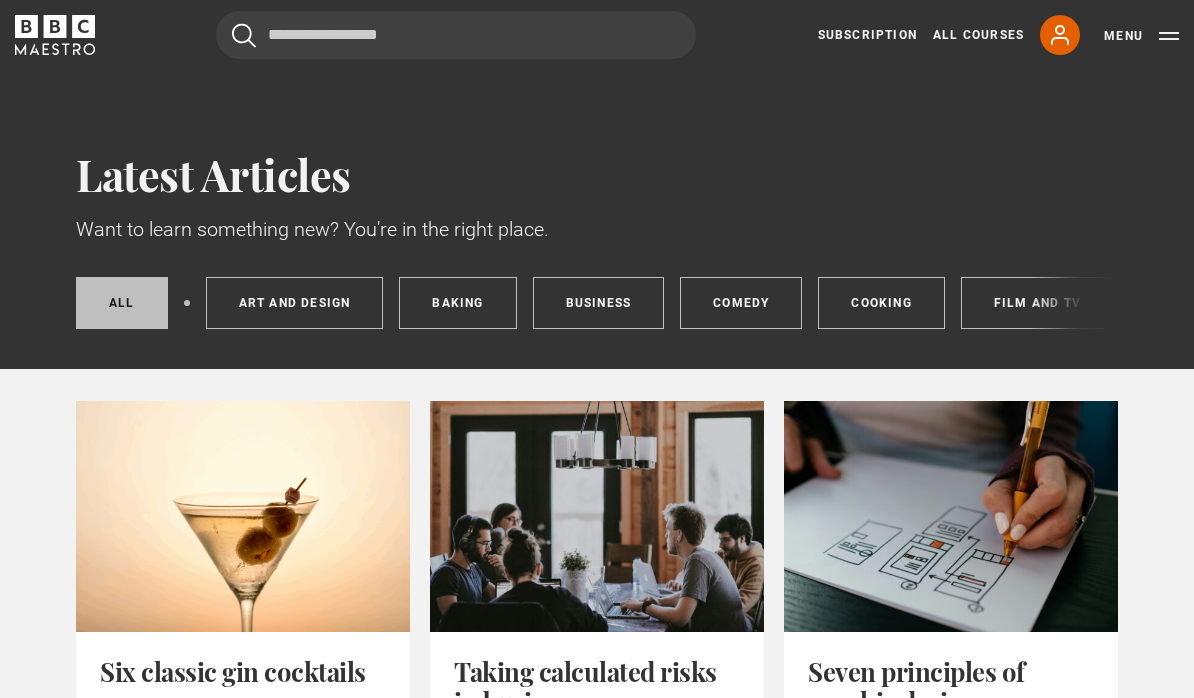 scroll, scrollTop: 0, scrollLeft: 0, axis: both 